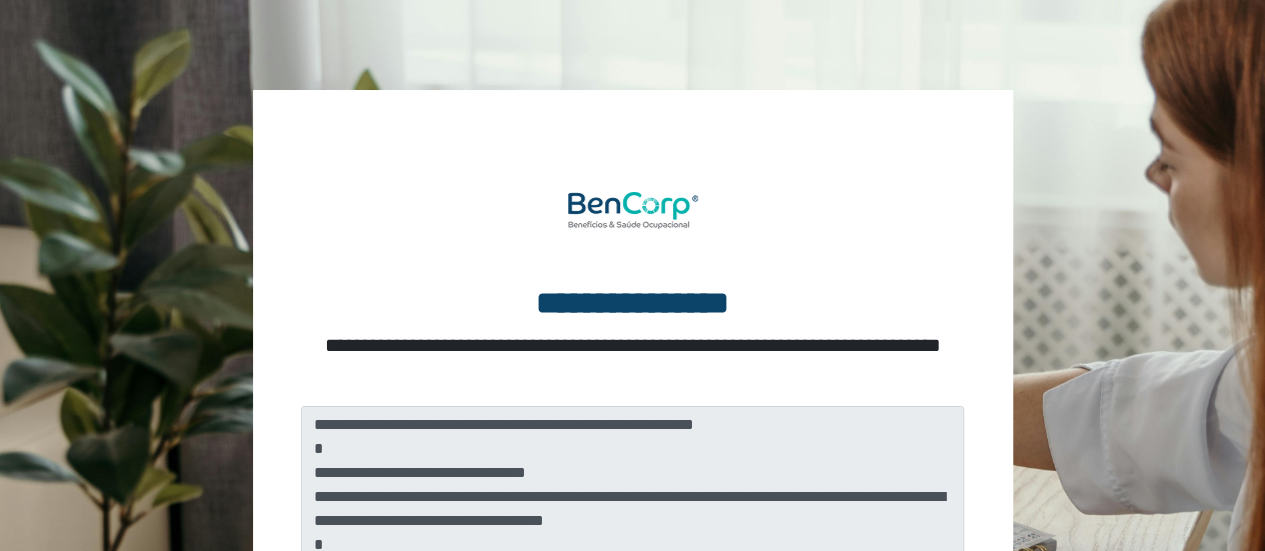scroll, scrollTop: 328, scrollLeft: 0, axis: vertical 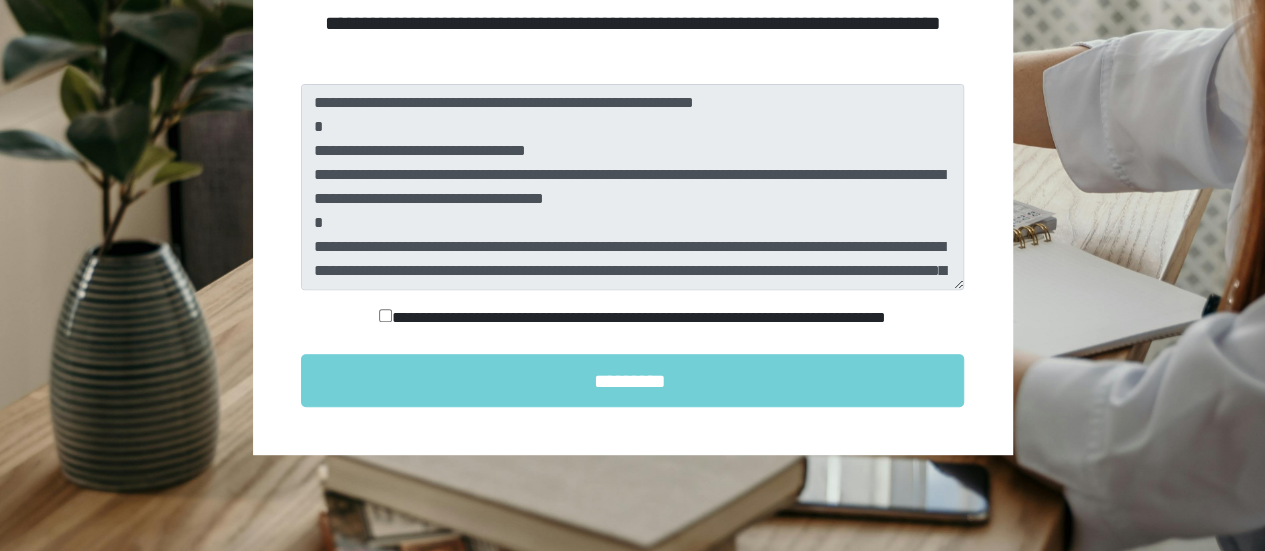 click on "**********" at bounding box center (633, 318) 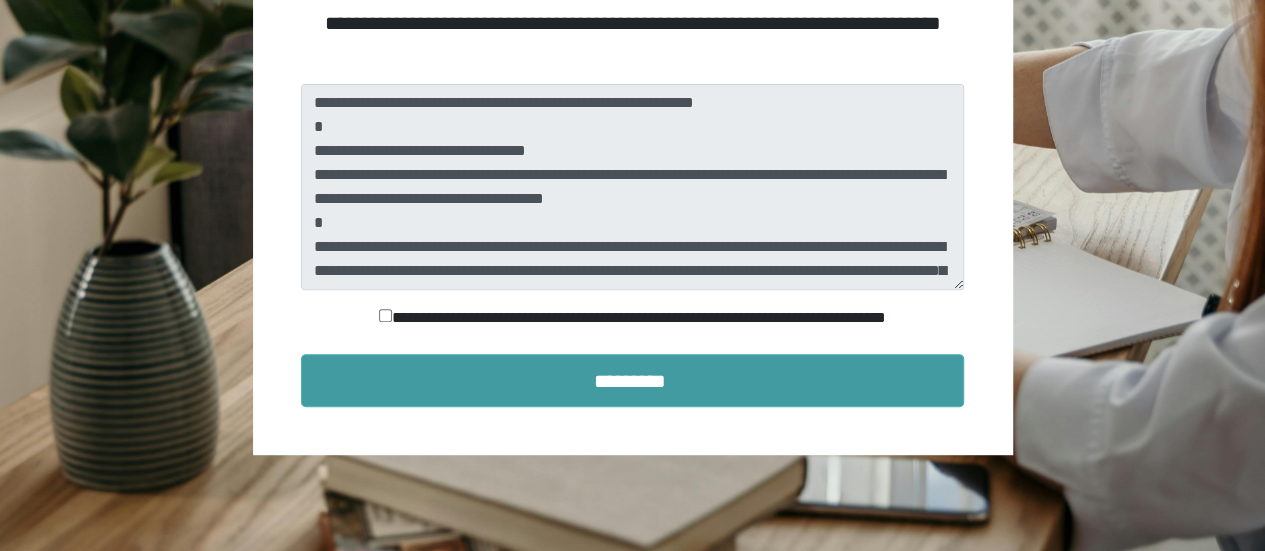 click on "*********" at bounding box center [633, 381] 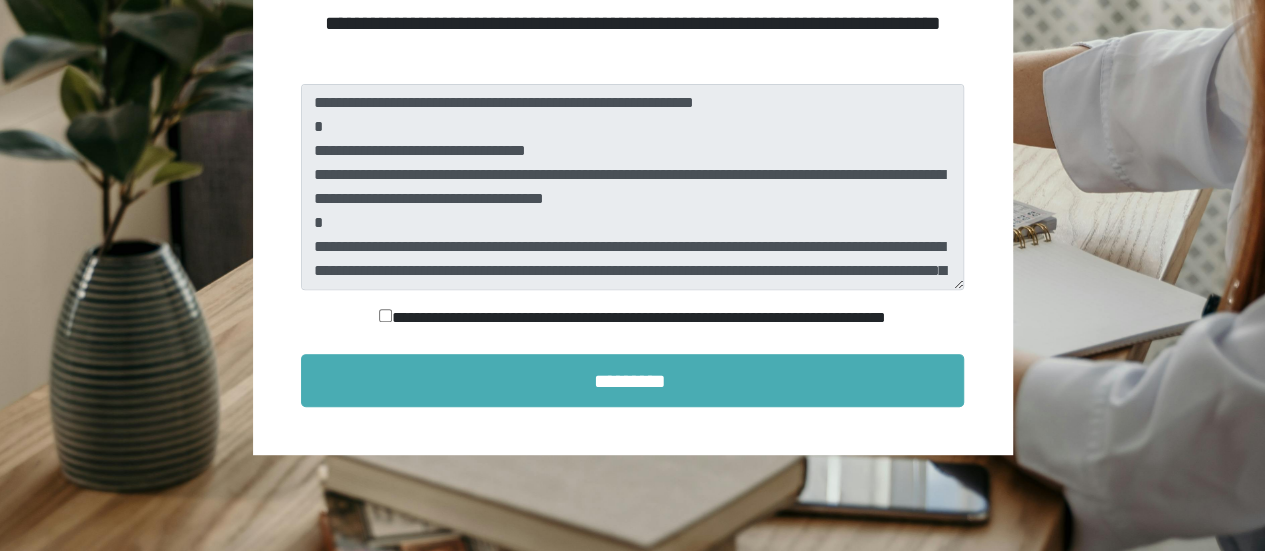 scroll, scrollTop: 190, scrollLeft: 0, axis: vertical 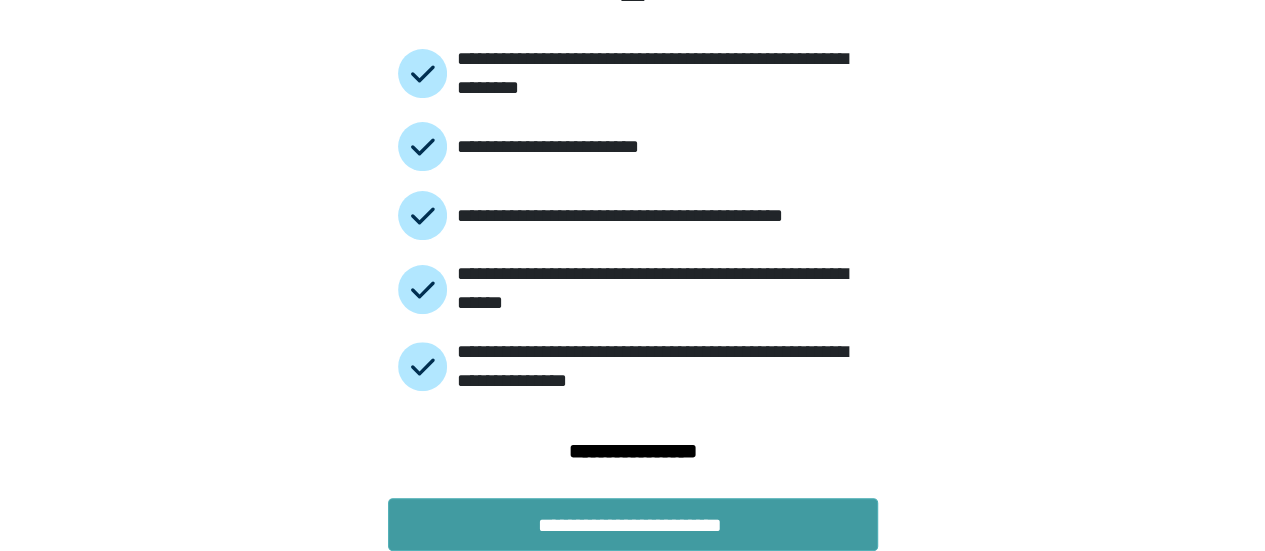 click on "**********" at bounding box center [633, 525] 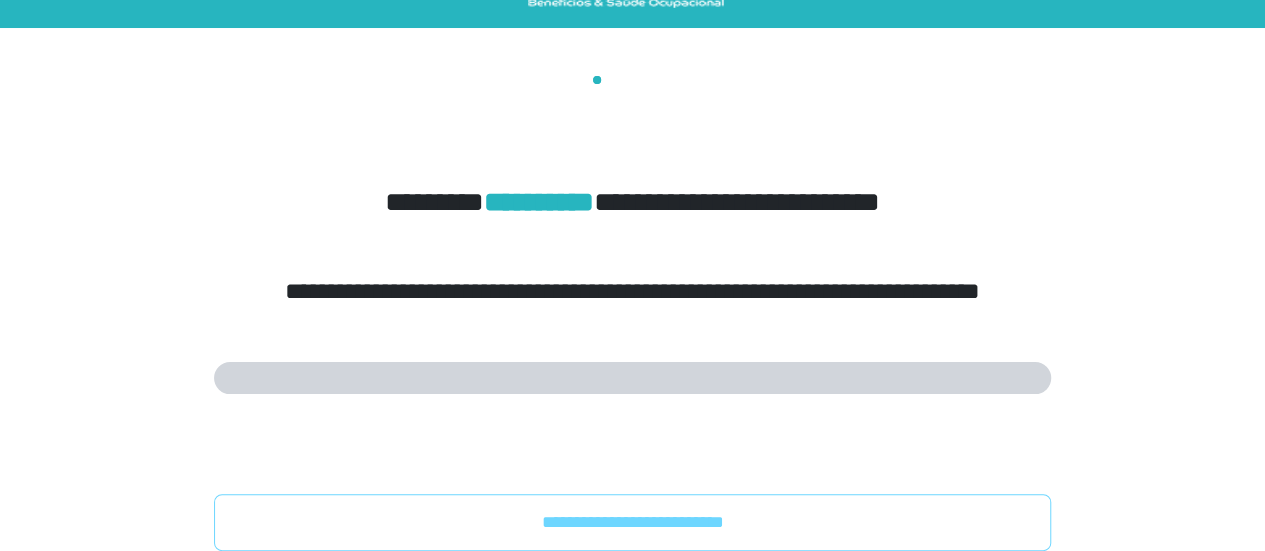 scroll, scrollTop: 0, scrollLeft: 0, axis: both 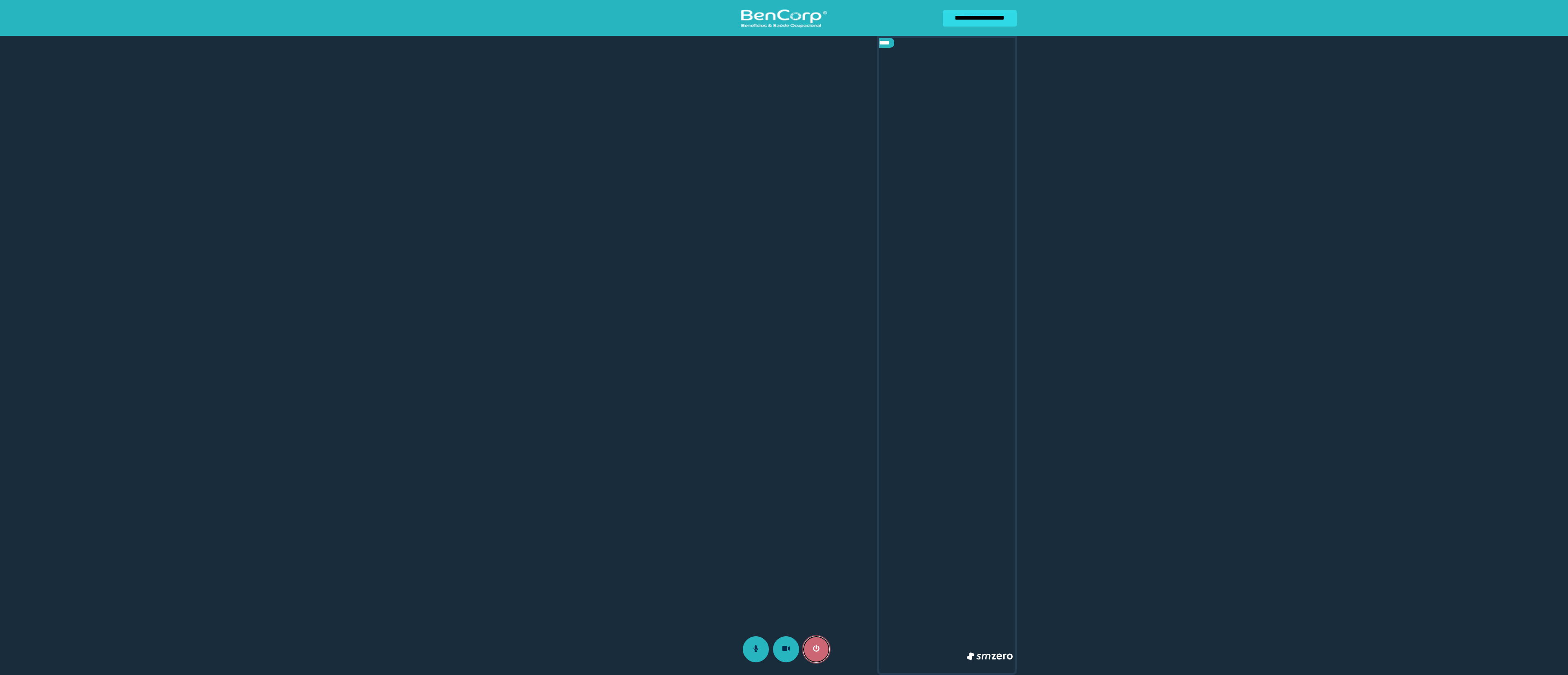 click at bounding box center (816, 649) 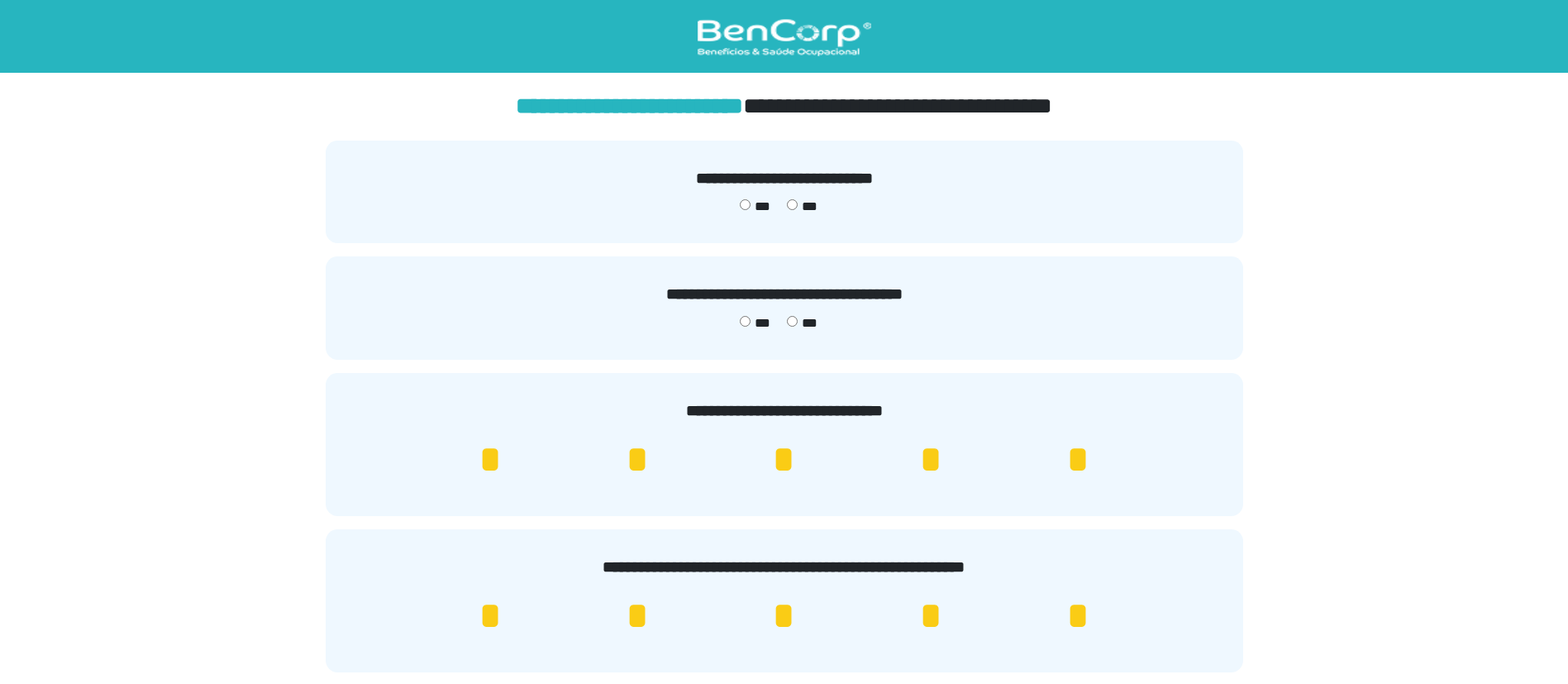 click on "***" at bounding box center [755, 207] 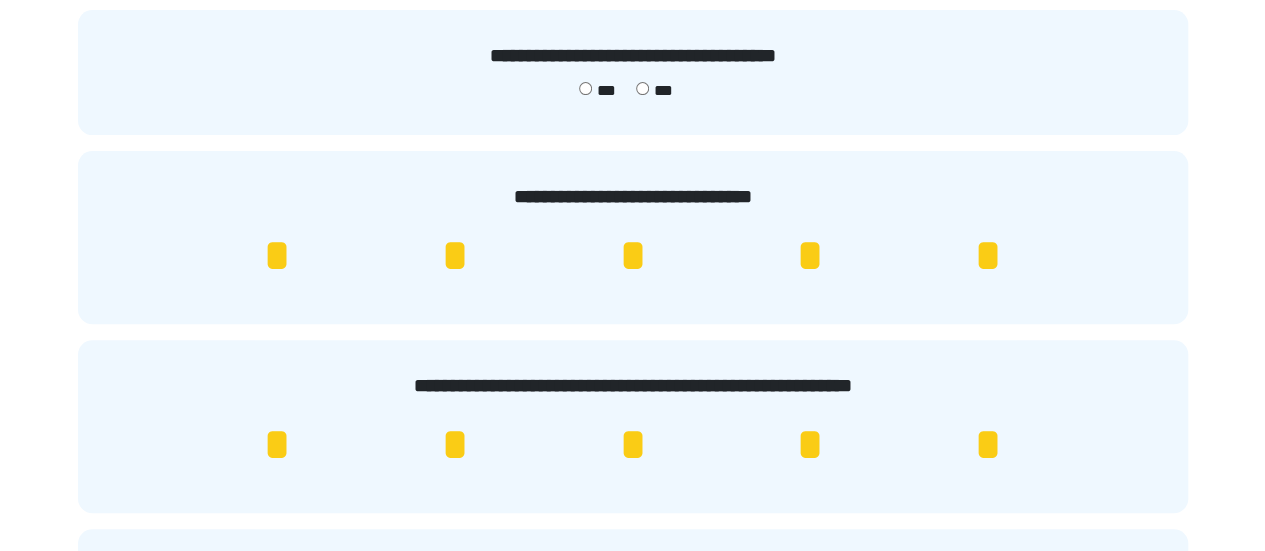 scroll, scrollTop: 400, scrollLeft: 0, axis: vertical 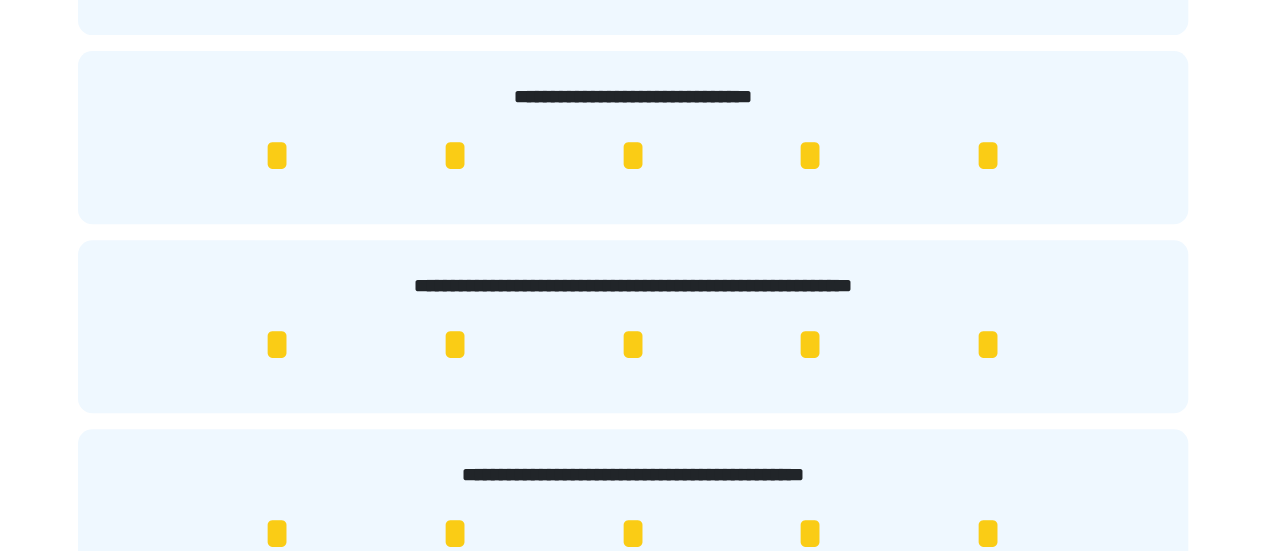 click on "*" at bounding box center [810, 156] 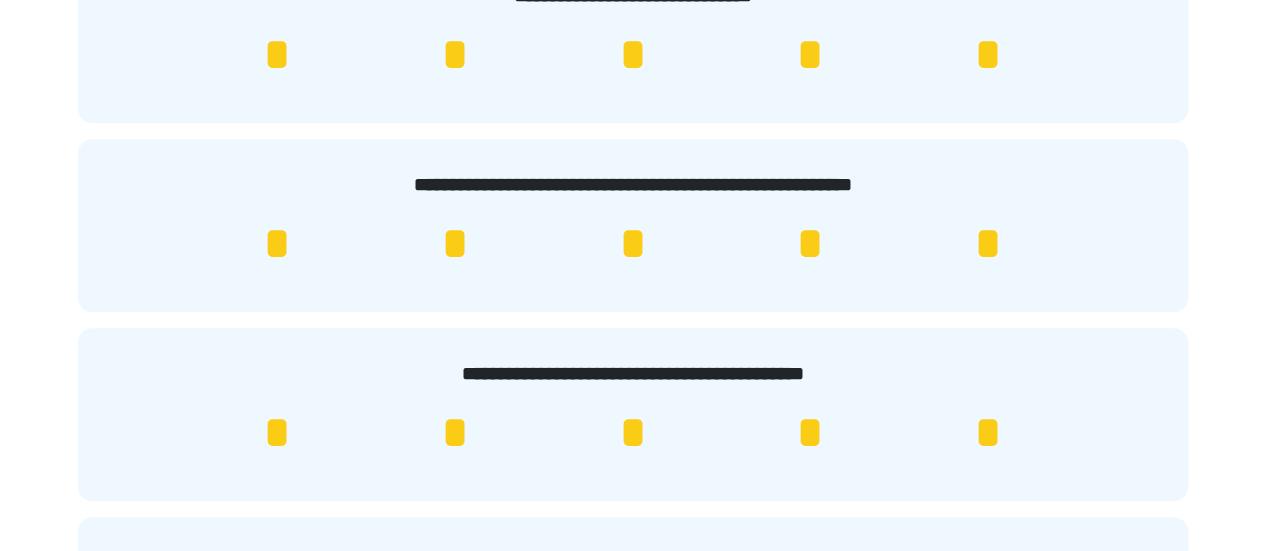 scroll, scrollTop: 600, scrollLeft: 0, axis: vertical 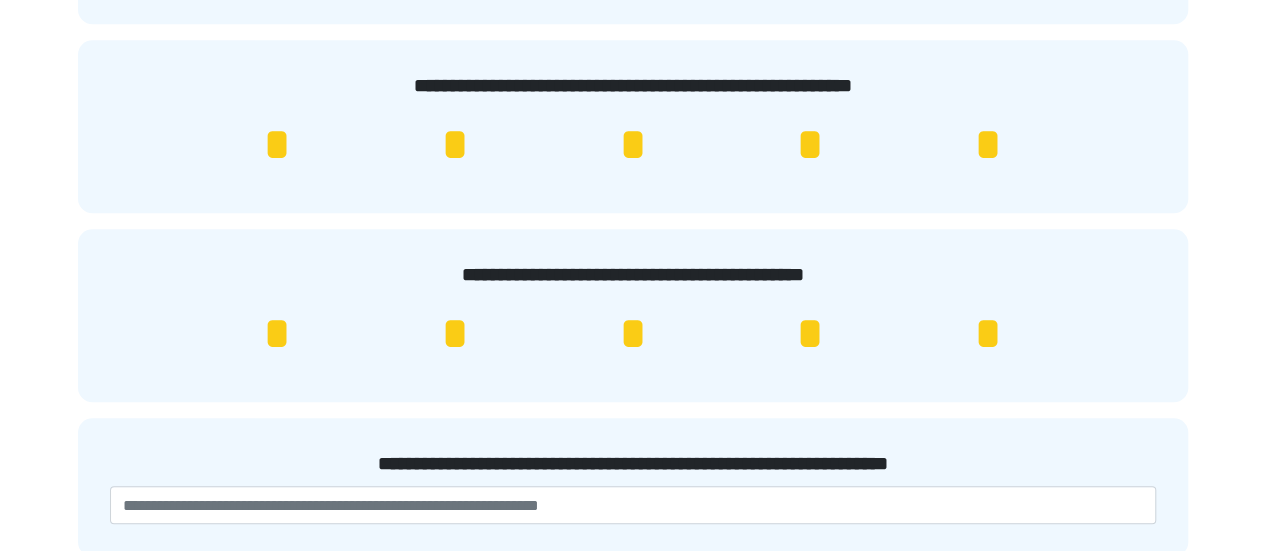 click on "*" at bounding box center (988, 334) 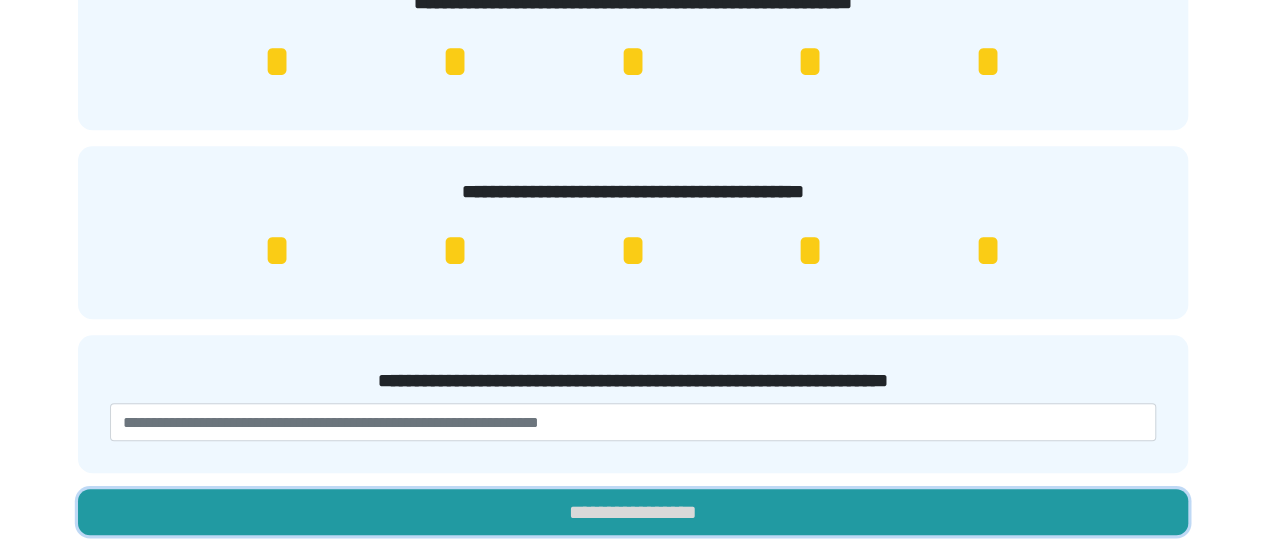 click on "**********" at bounding box center (633, 512) 